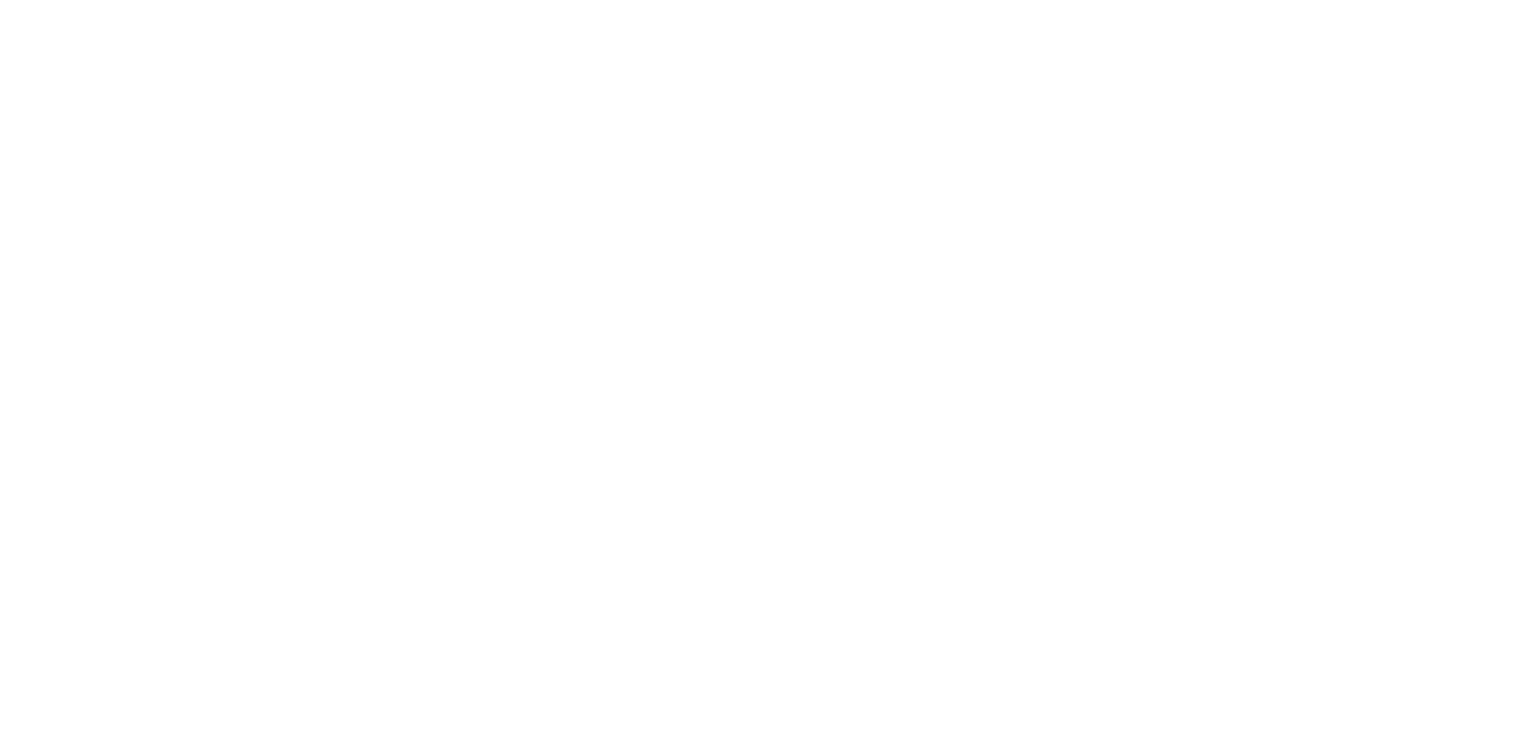 scroll, scrollTop: 0, scrollLeft: 0, axis: both 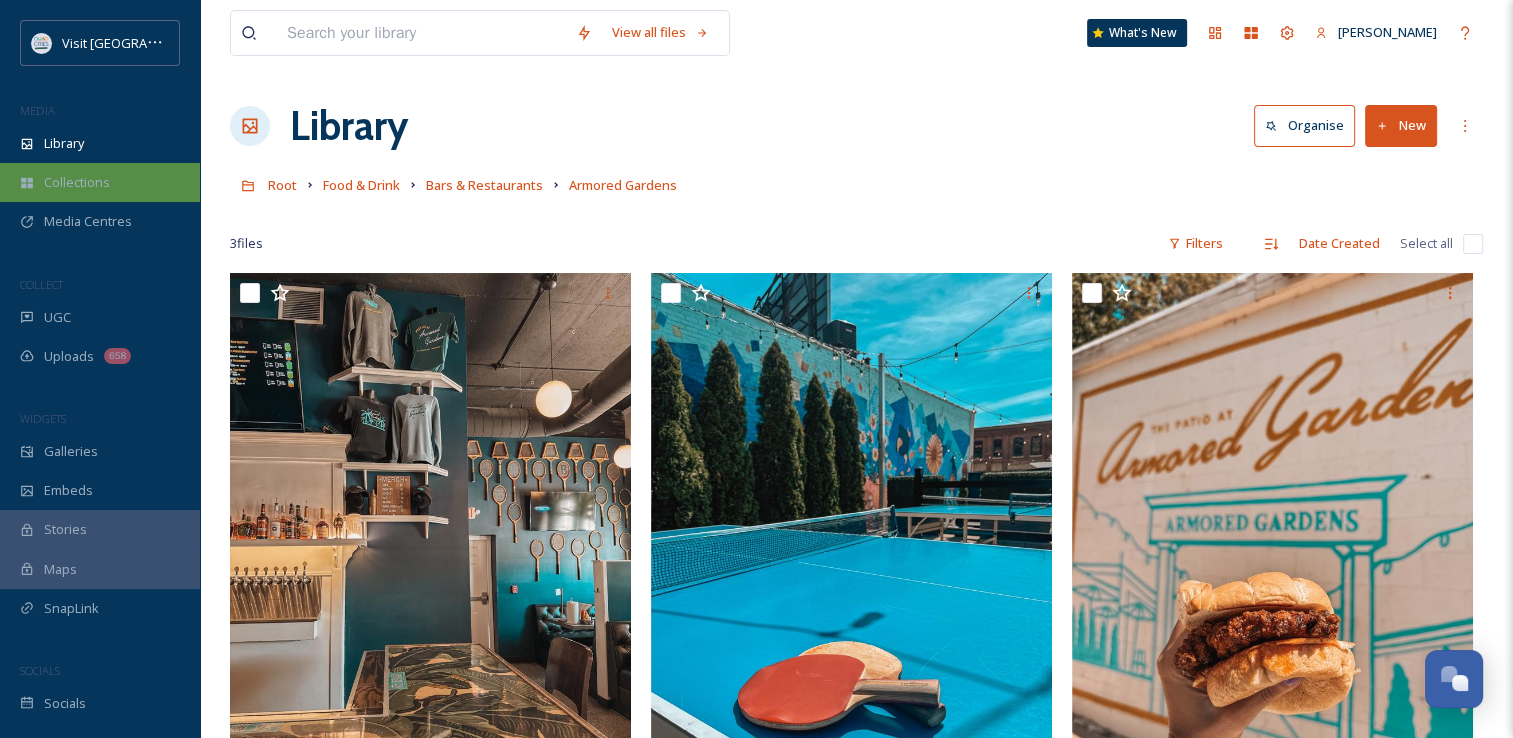 click on "Collections" at bounding box center (100, 182) 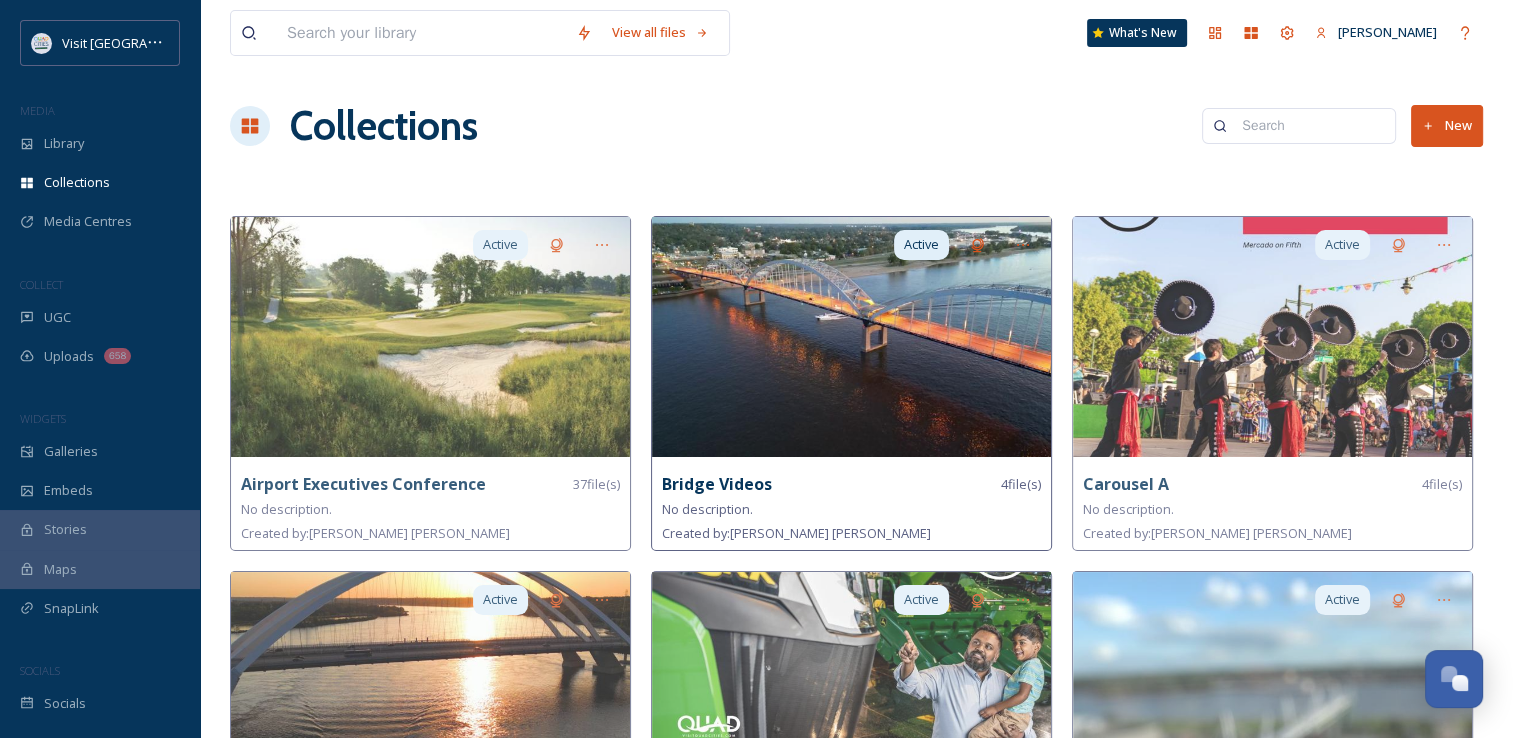 click at bounding box center [851, 337] 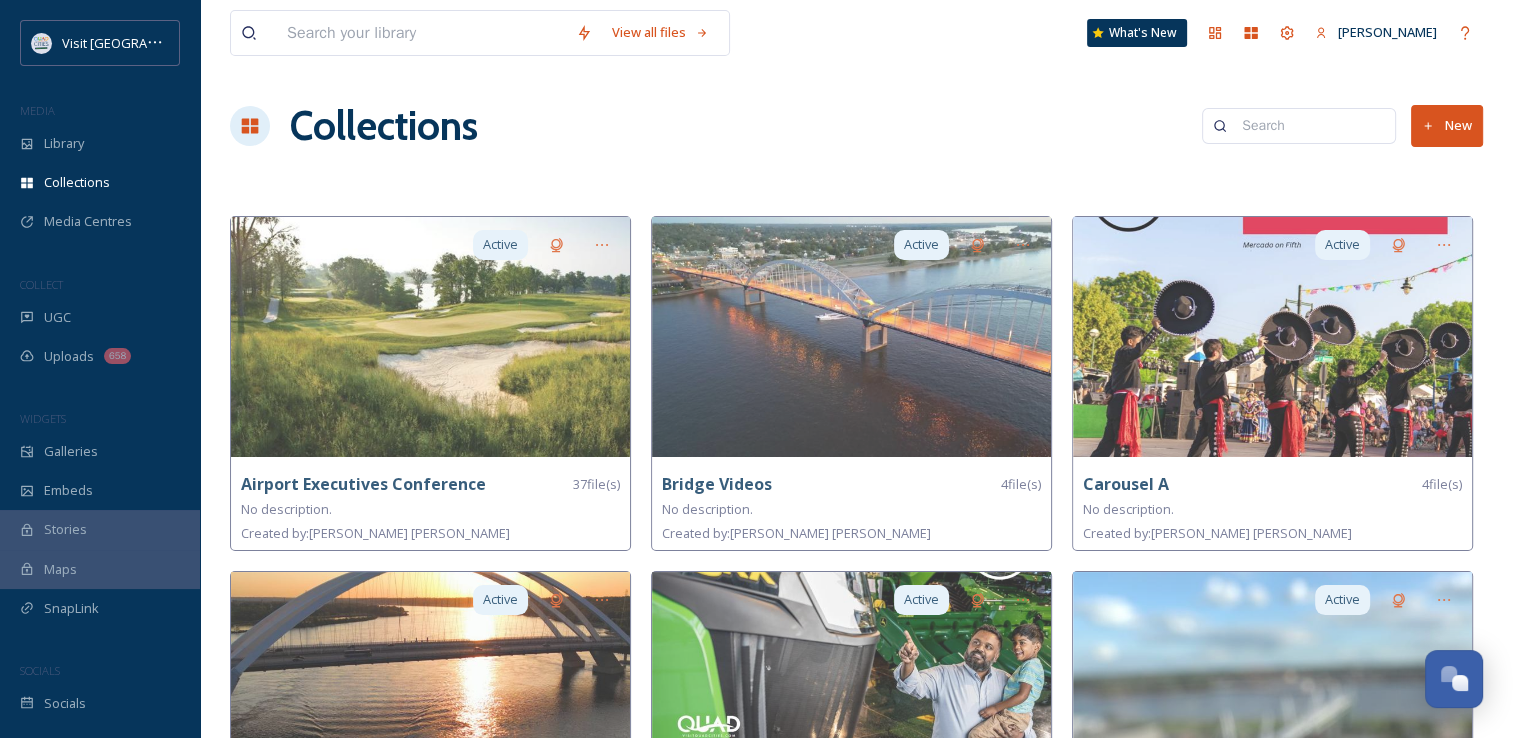 click on "Collections New" at bounding box center [856, 126] 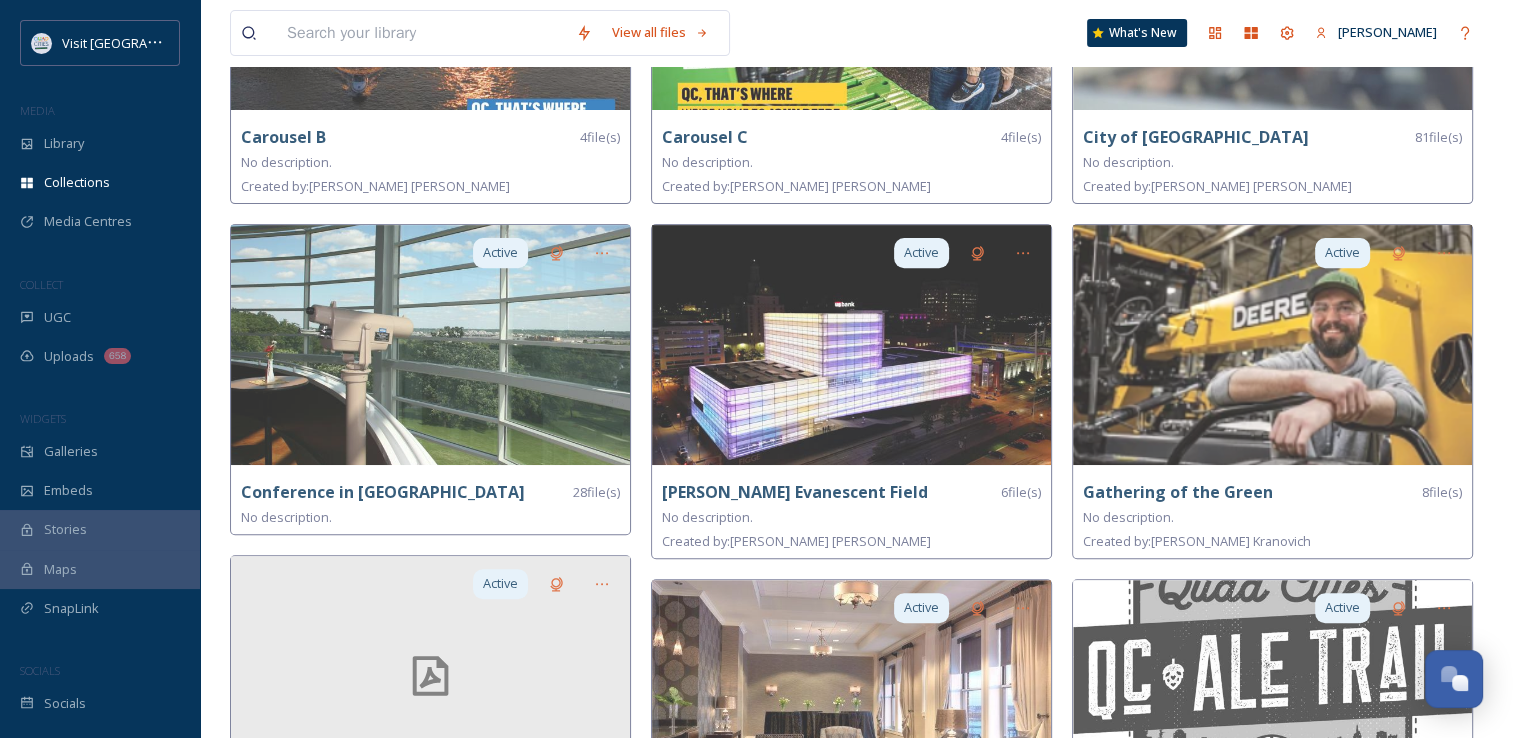 scroll, scrollTop: 800, scrollLeft: 0, axis: vertical 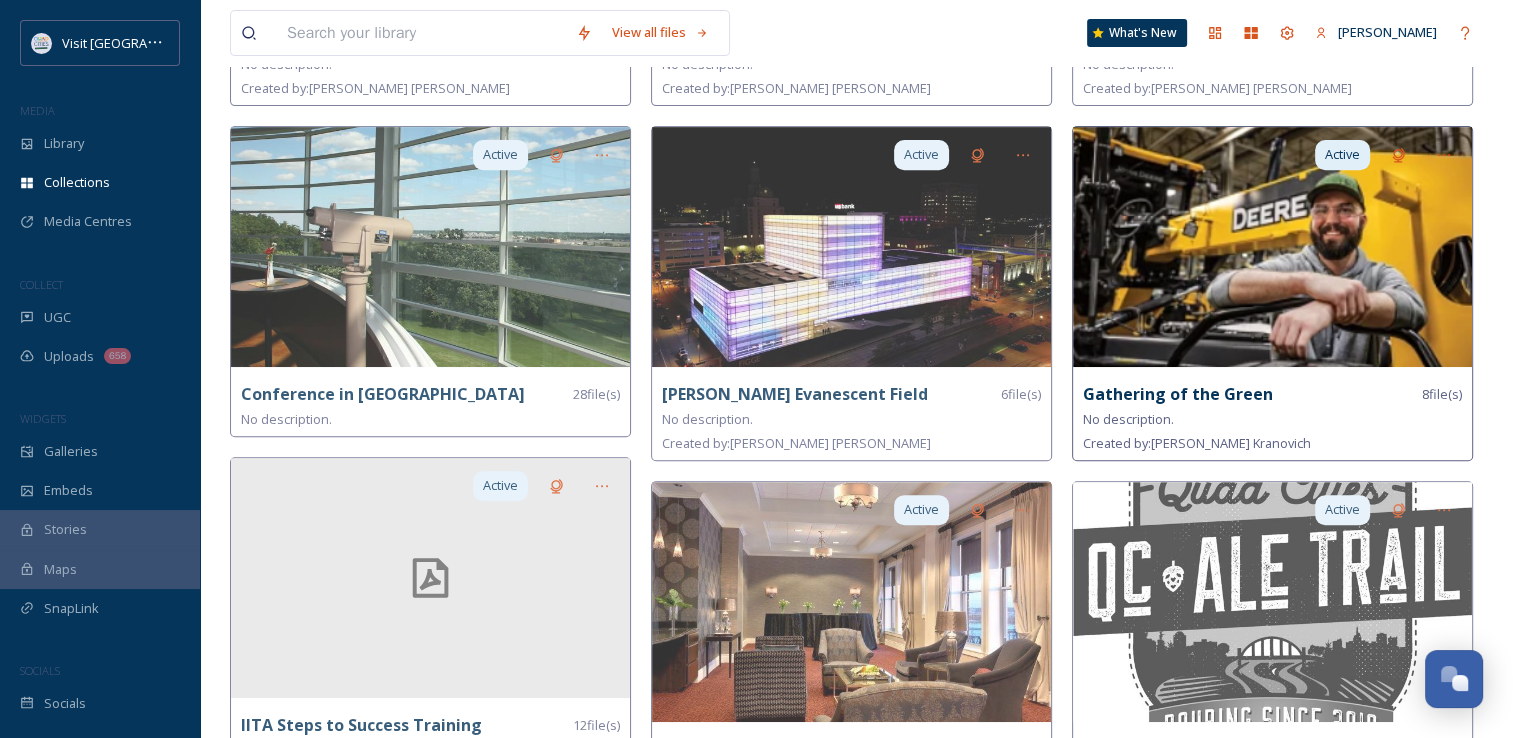 click on "Gathering of the Green 8  file(s)" at bounding box center [1272, 394] 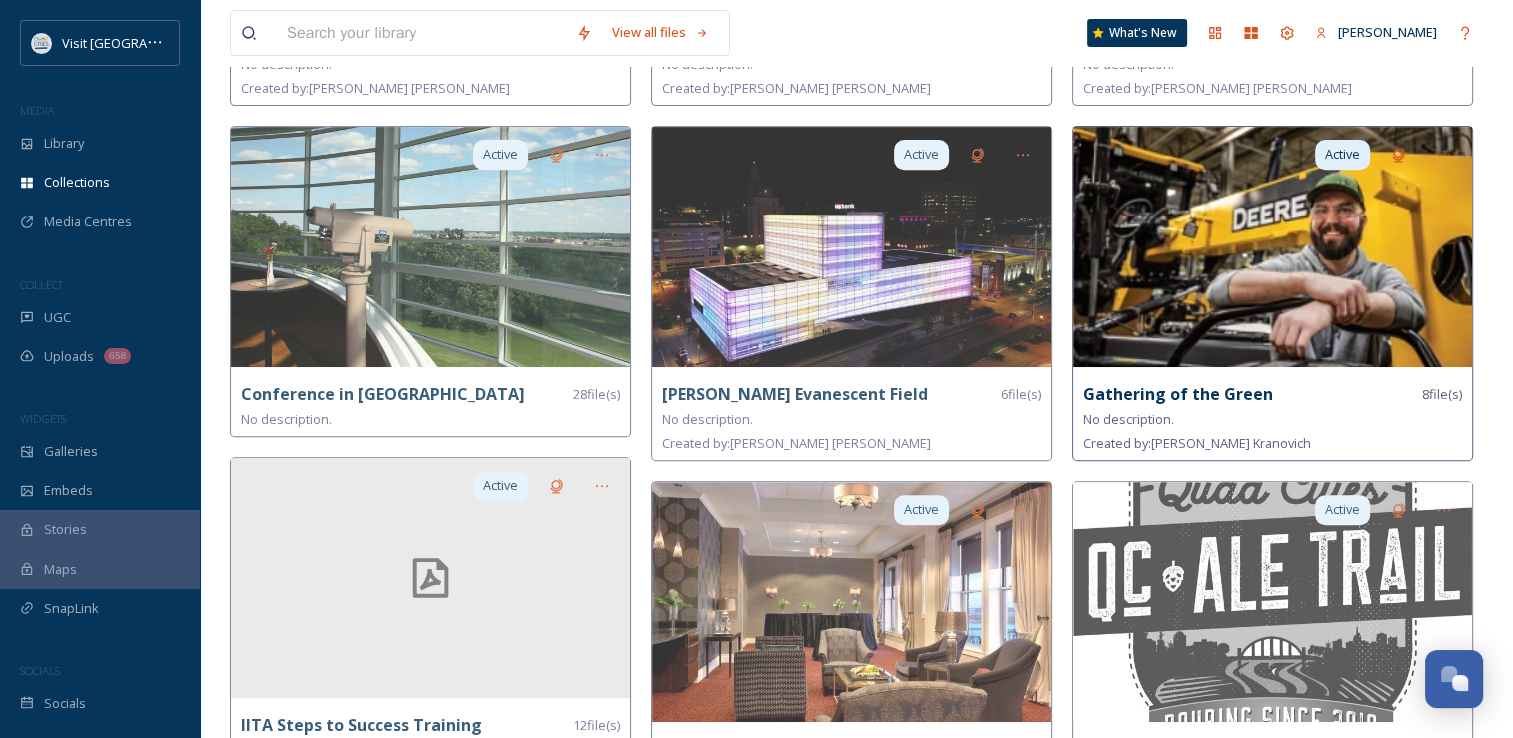 click on "Active Gathering of the Green 8  file(s) No description. Created by:  [PERSON_NAME]" at bounding box center [1272, 293] 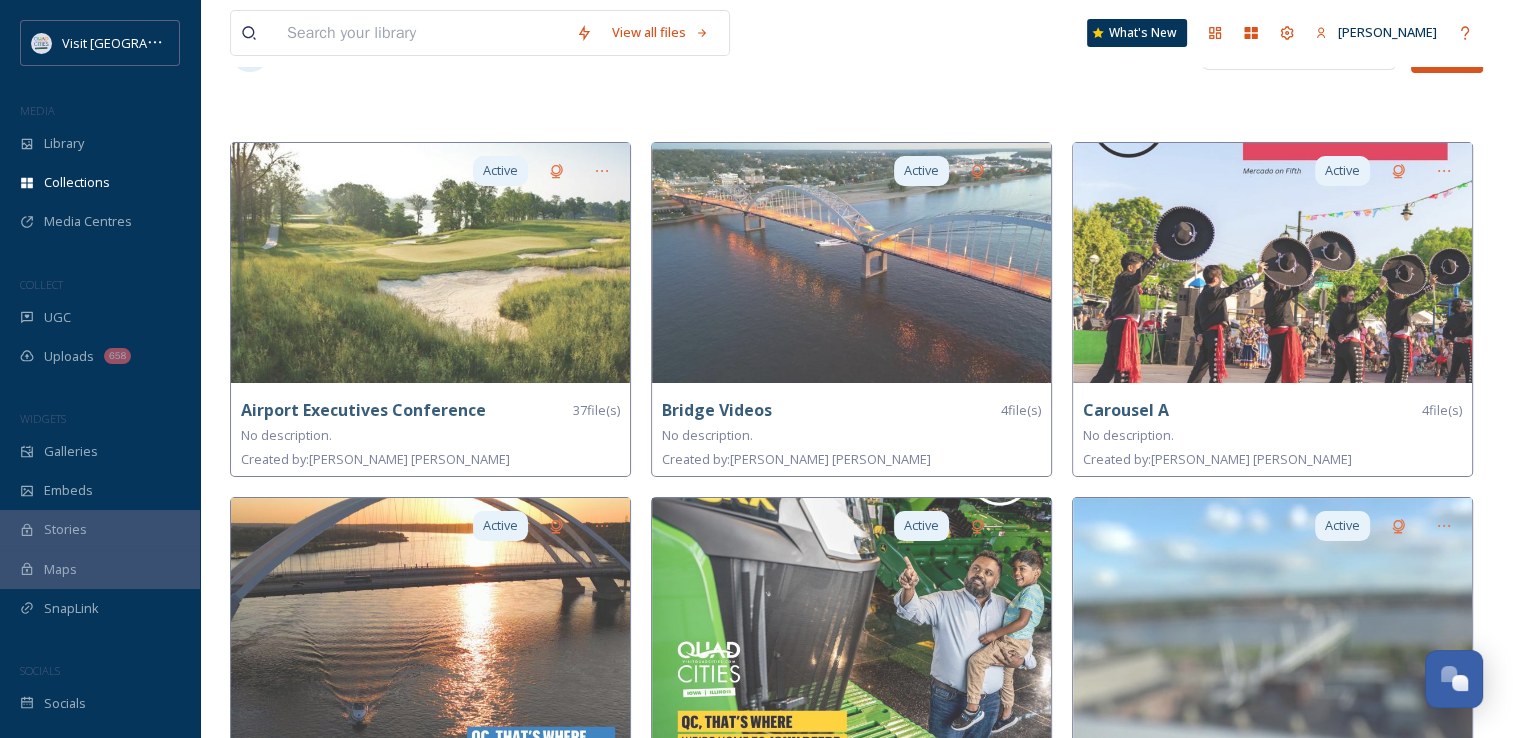 scroll, scrollTop: 0, scrollLeft: 0, axis: both 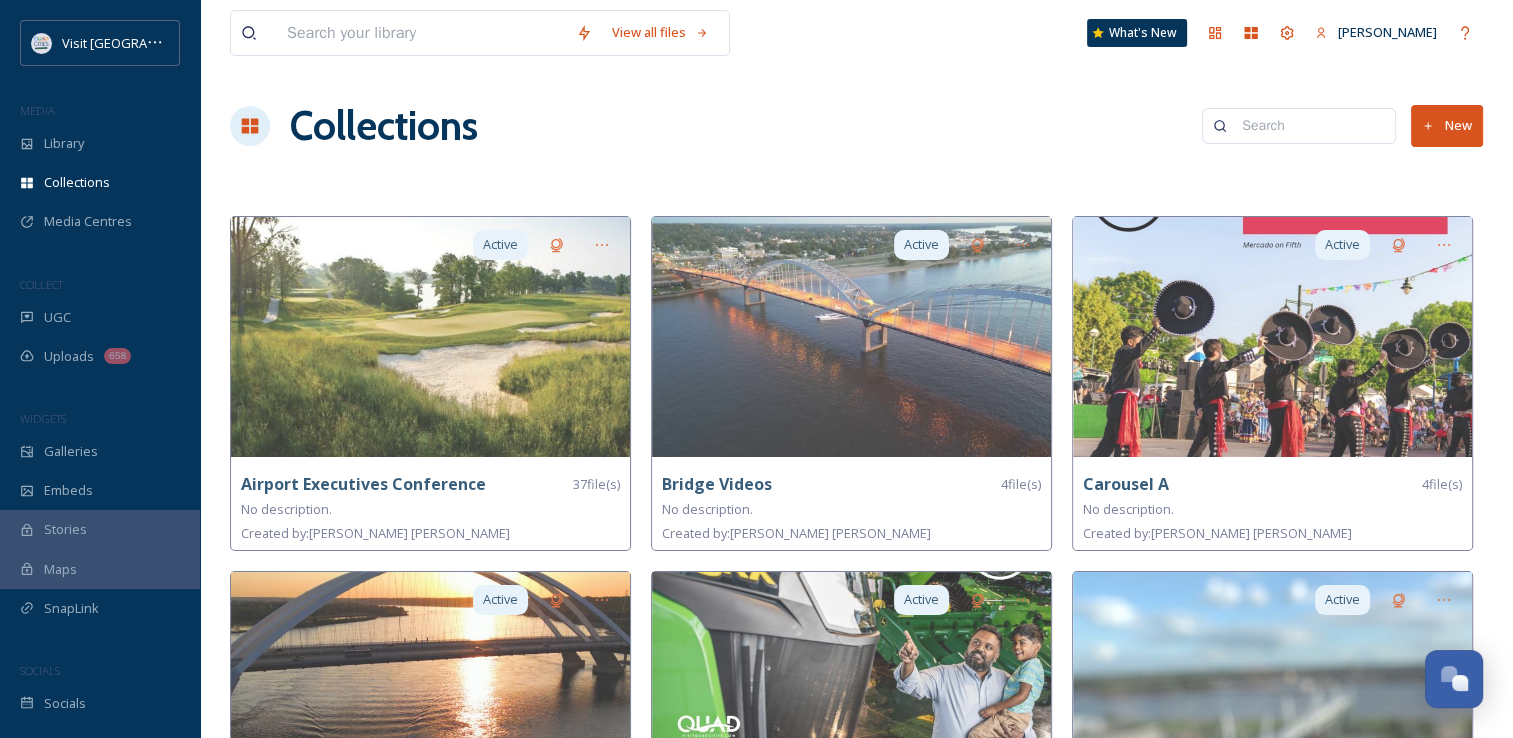 click at bounding box center (421, 33) 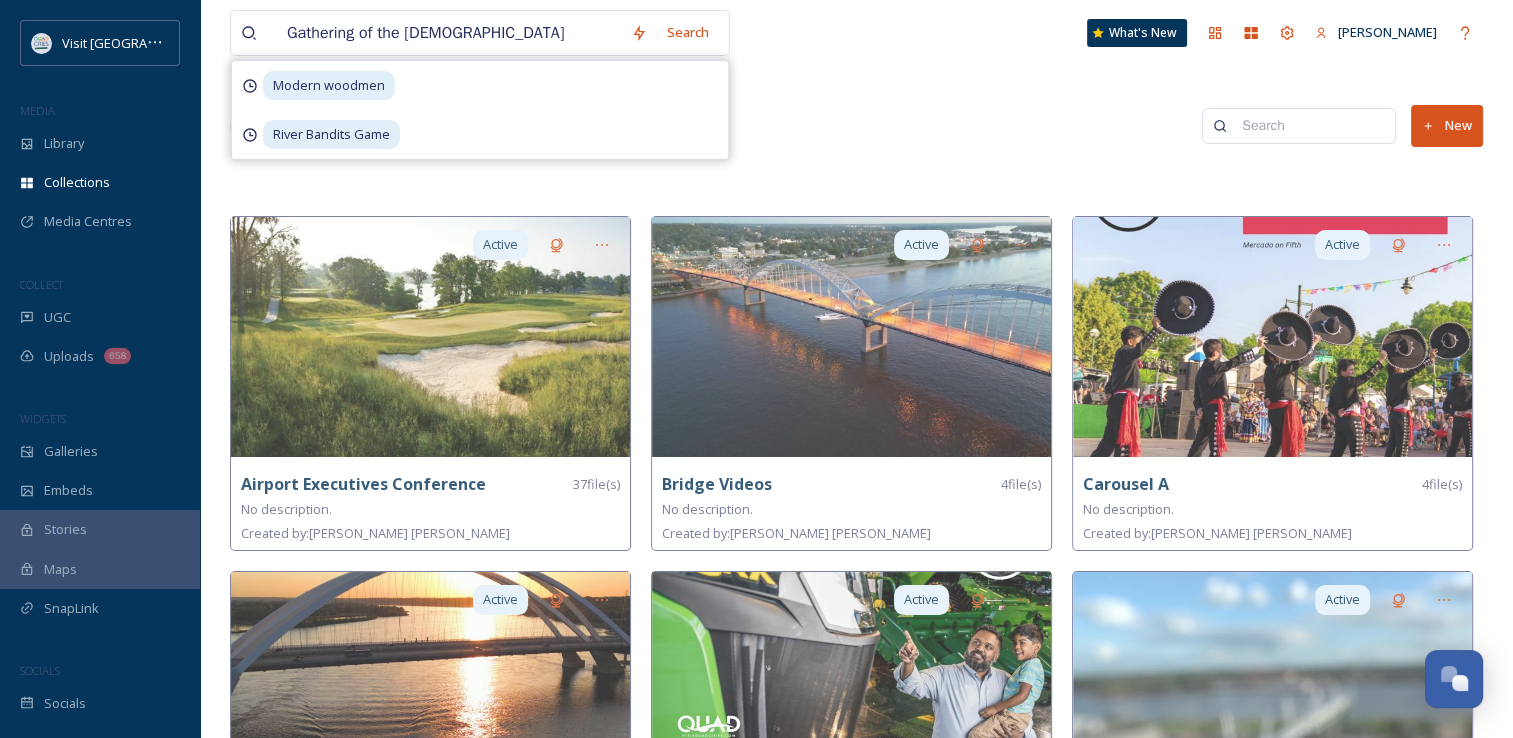 type on "Gathering of the Green" 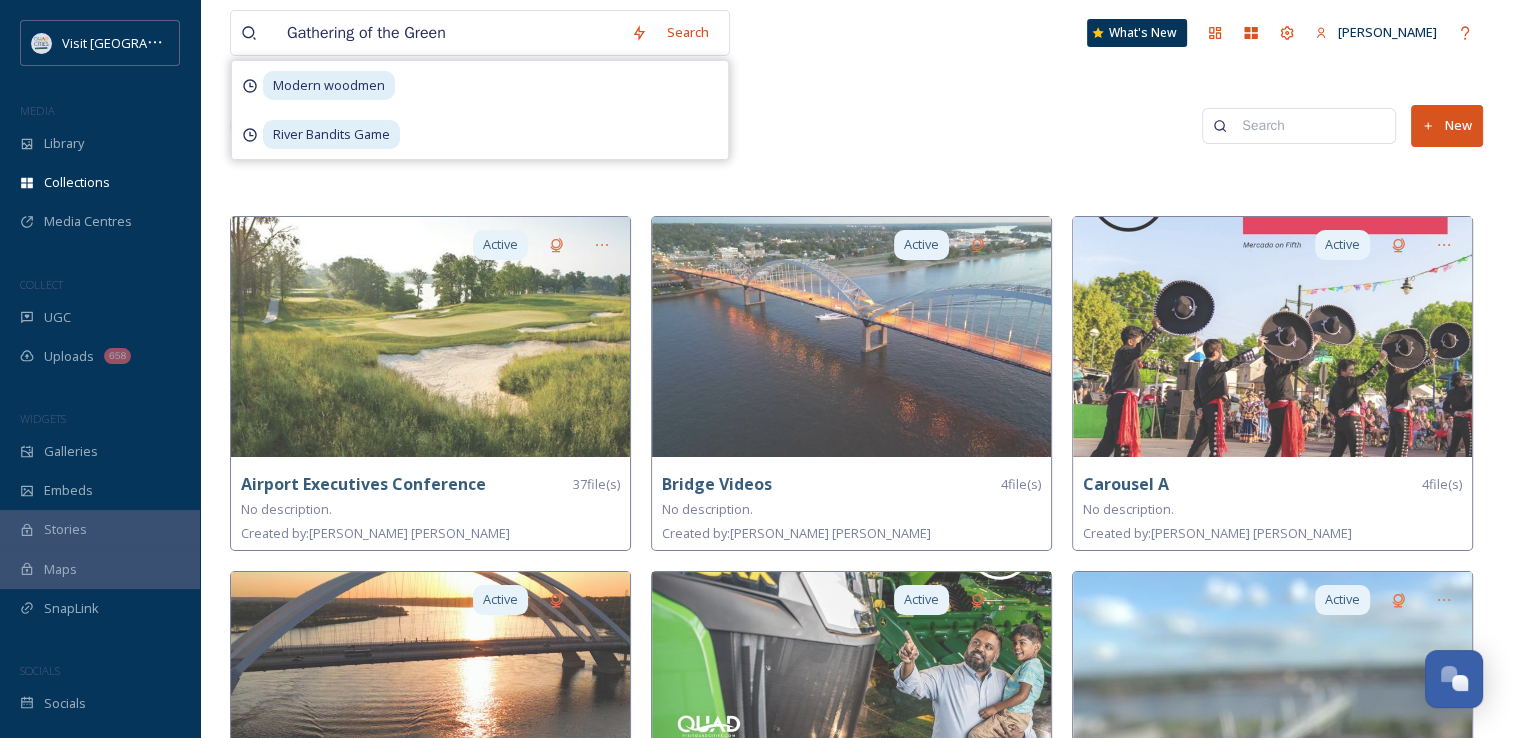 type 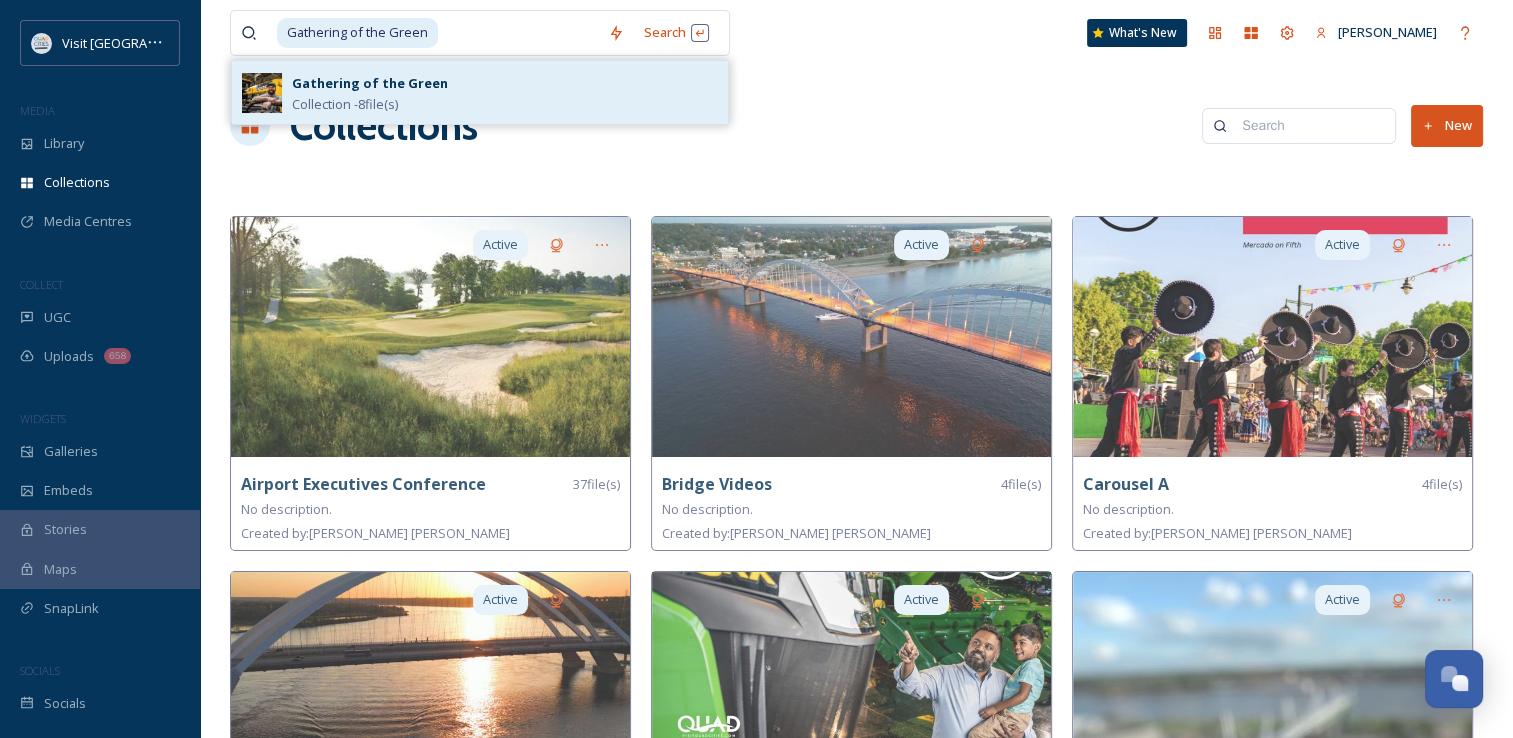 click on "Gathering of the Green" at bounding box center (370, 83) 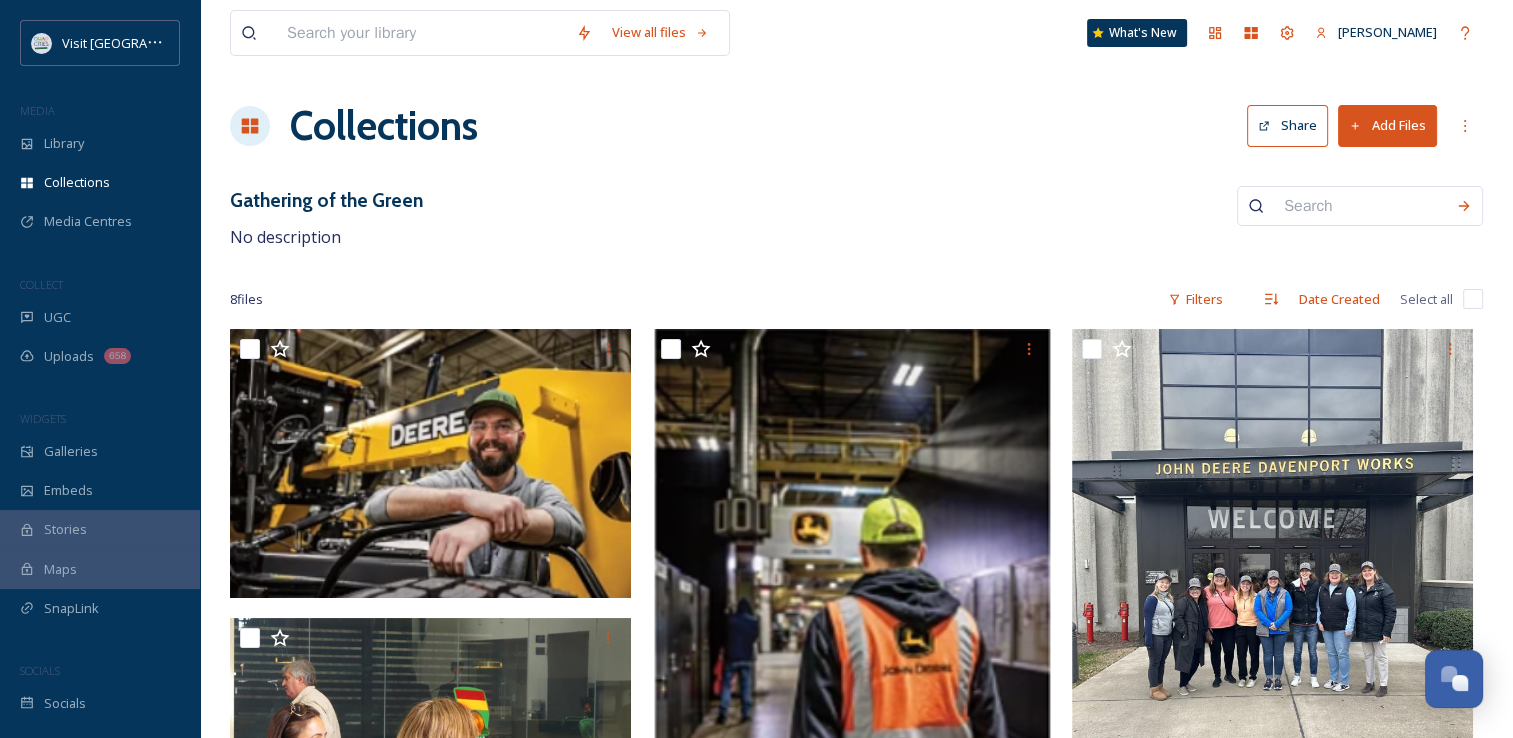 click on "Gathering of the Green No description" at bounding box center (856, 218) 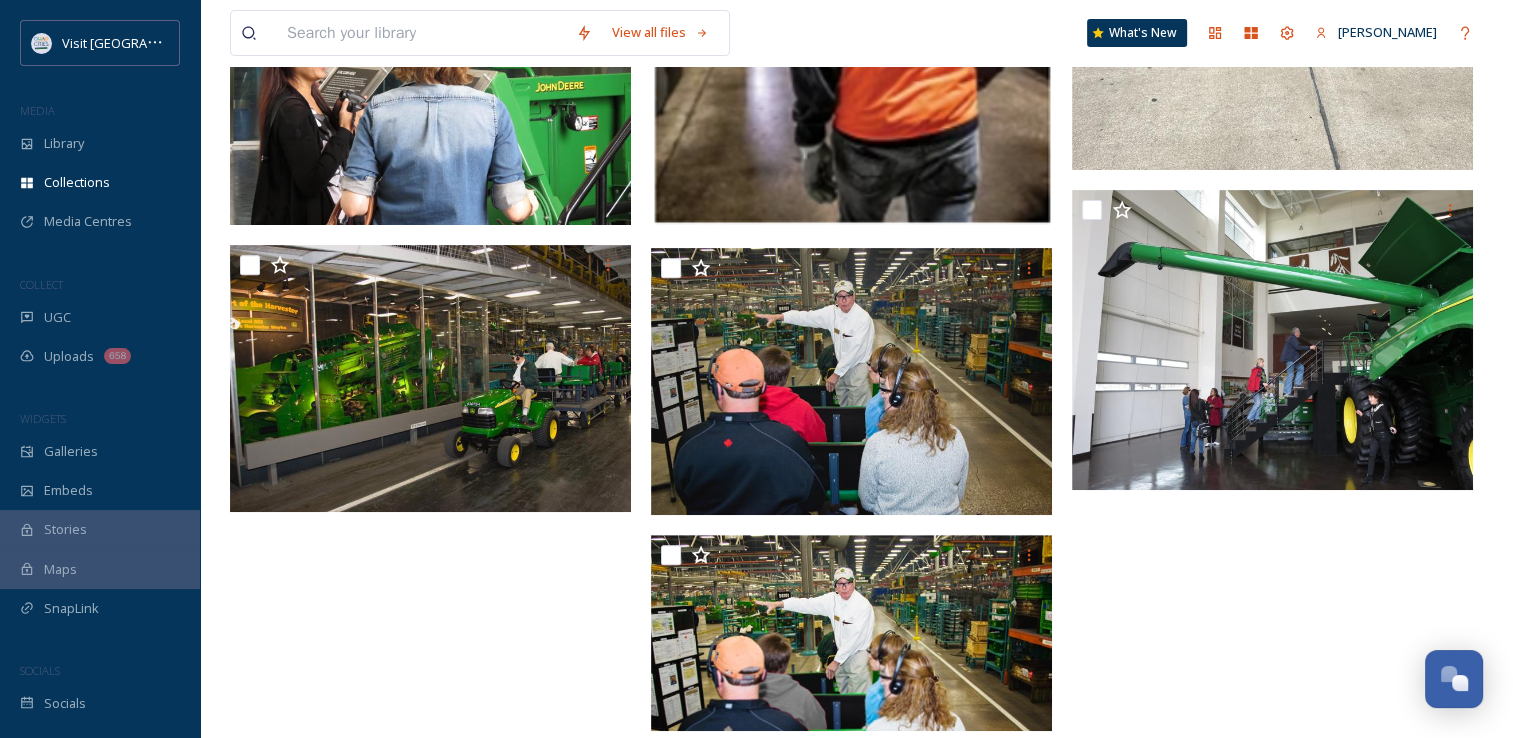 scroll, scrollTop: 696, scrollLeft: 0, axis: vertical 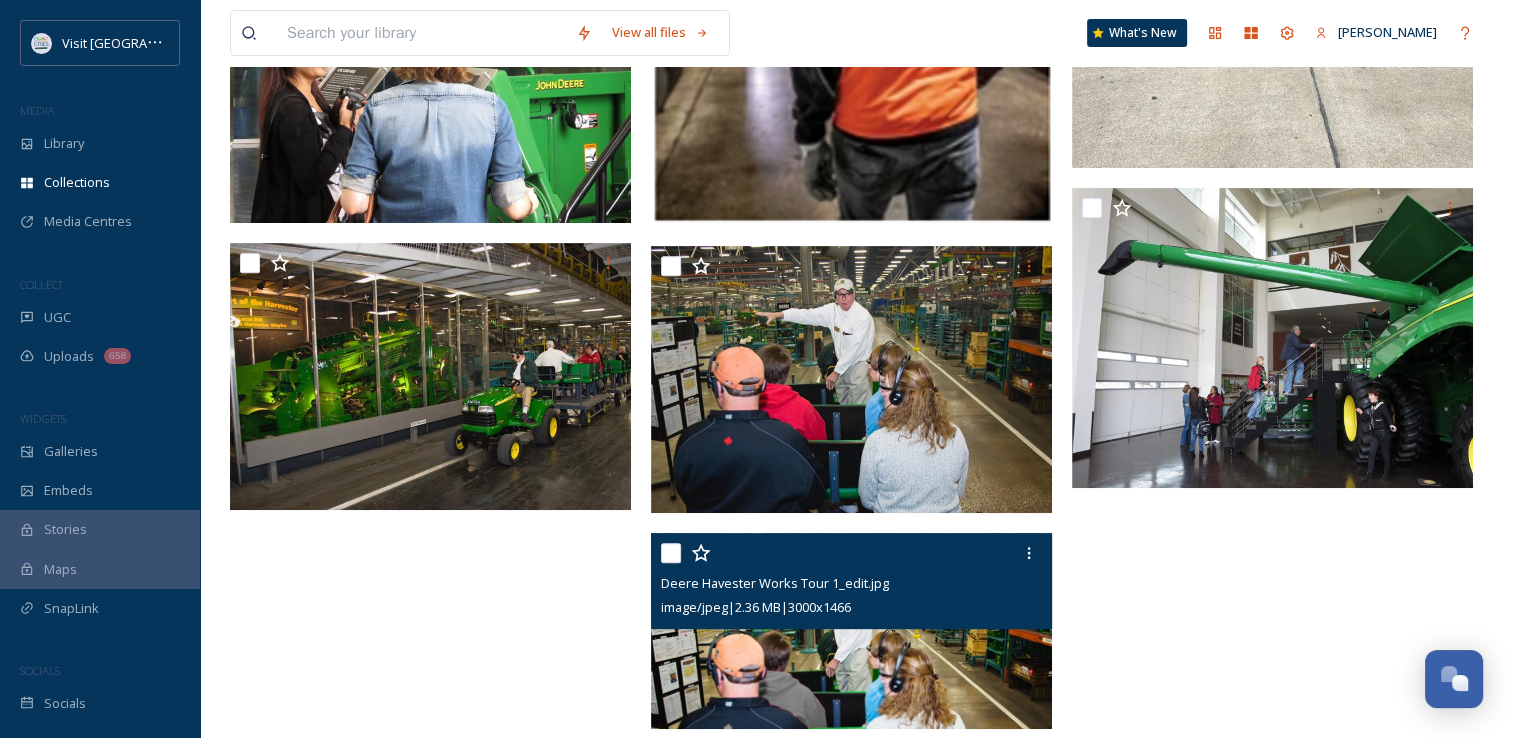 click at bounding box center [851, 631] 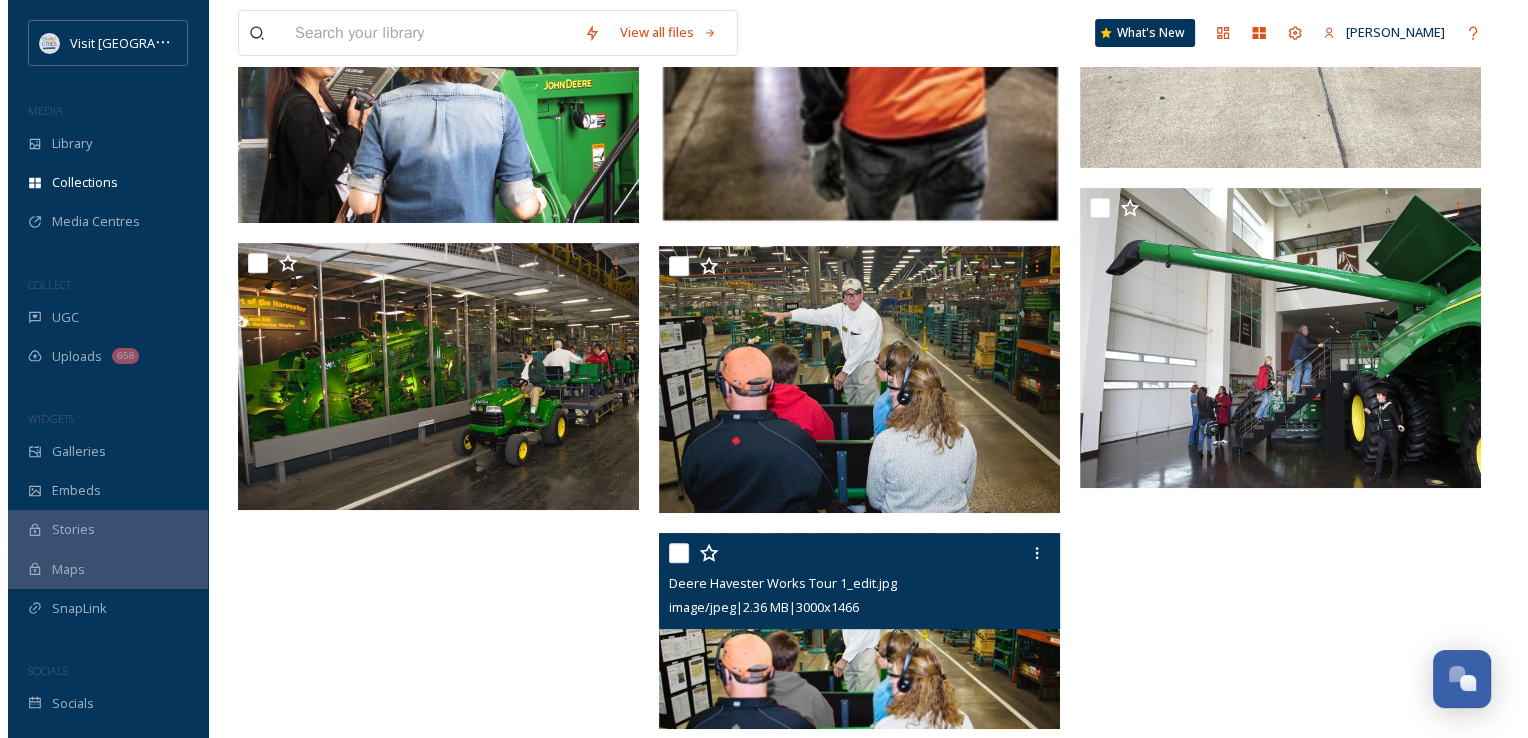 scroll, scrollTop: 480, scrollLeft: 0, axis: vertical 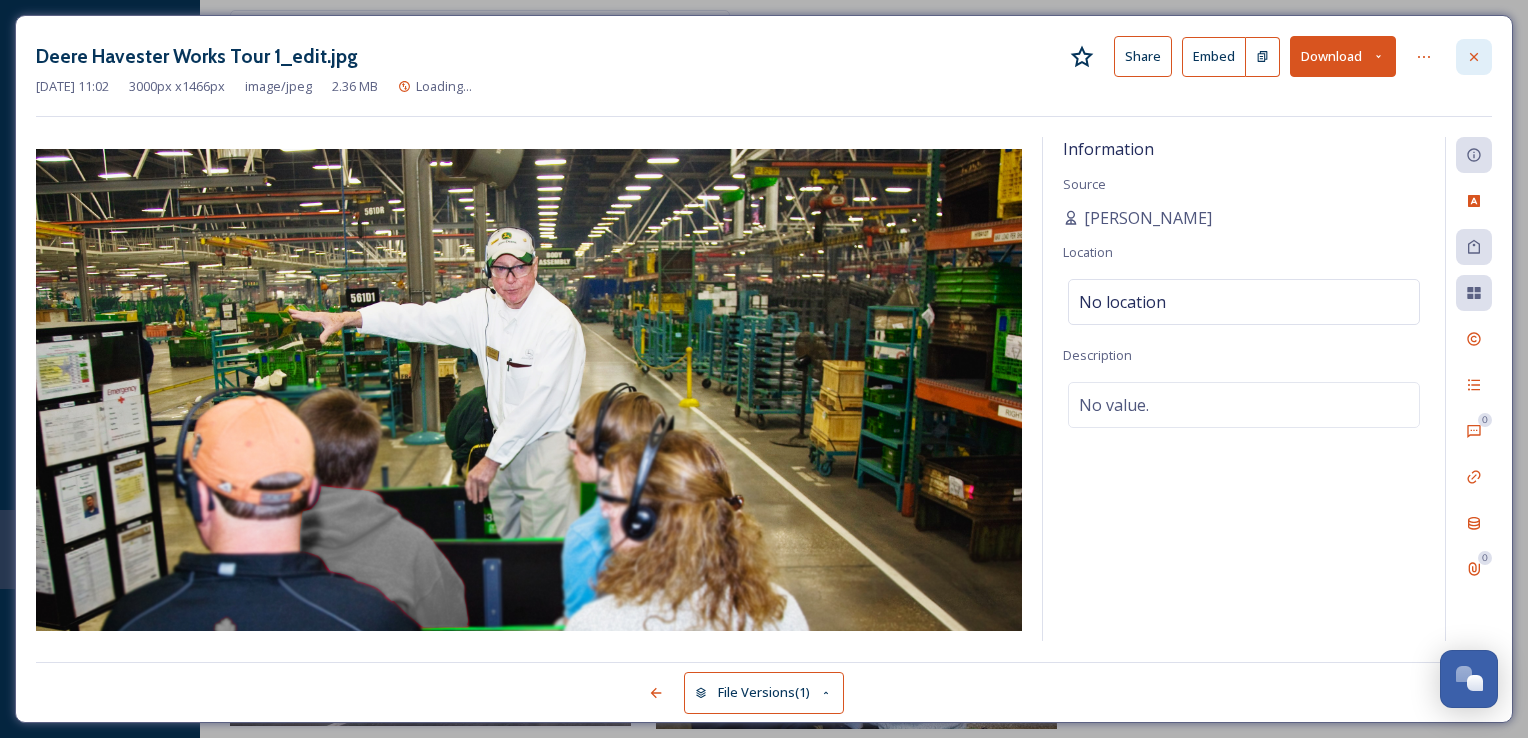 click 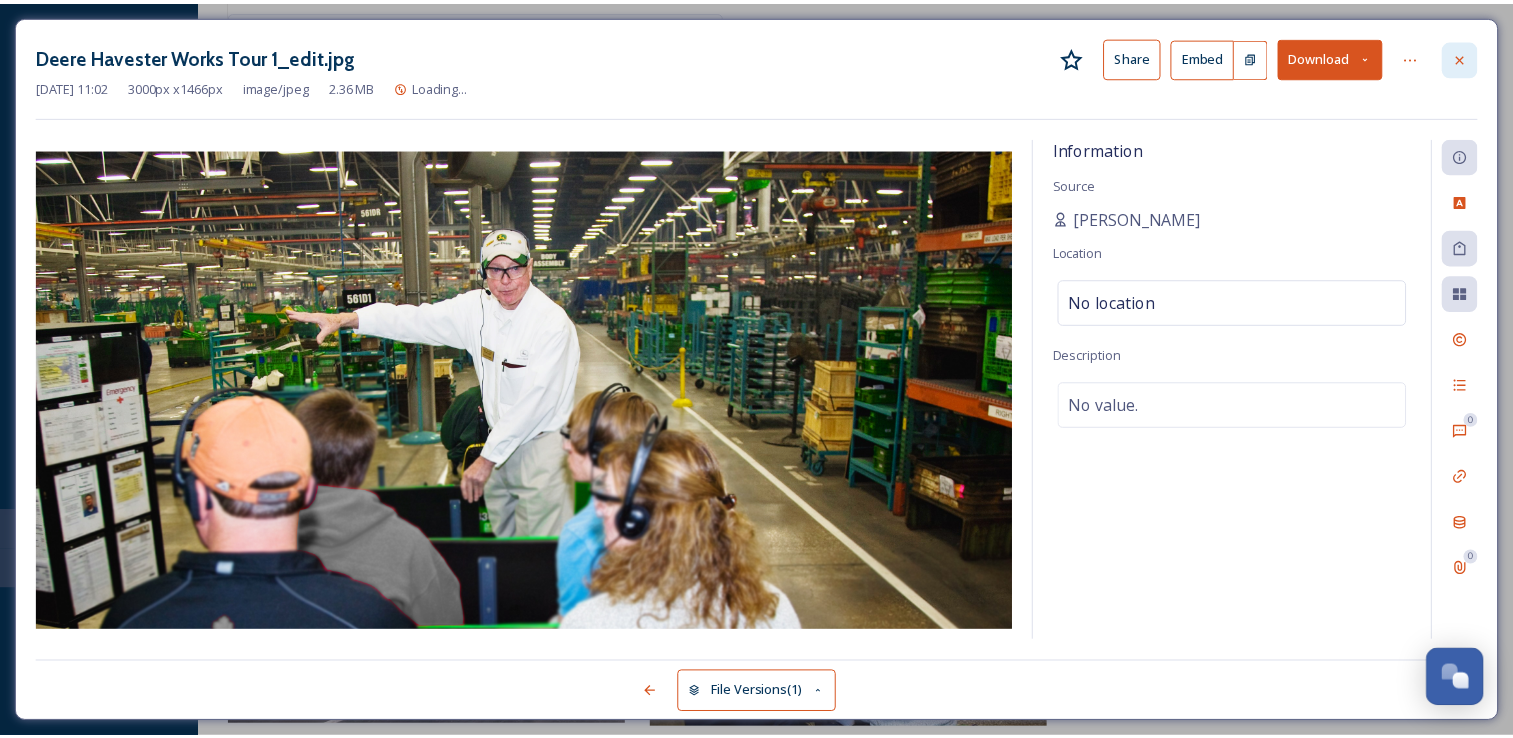 scroll, scrollTop: 696, scrollLeft: 0, axis: vertical 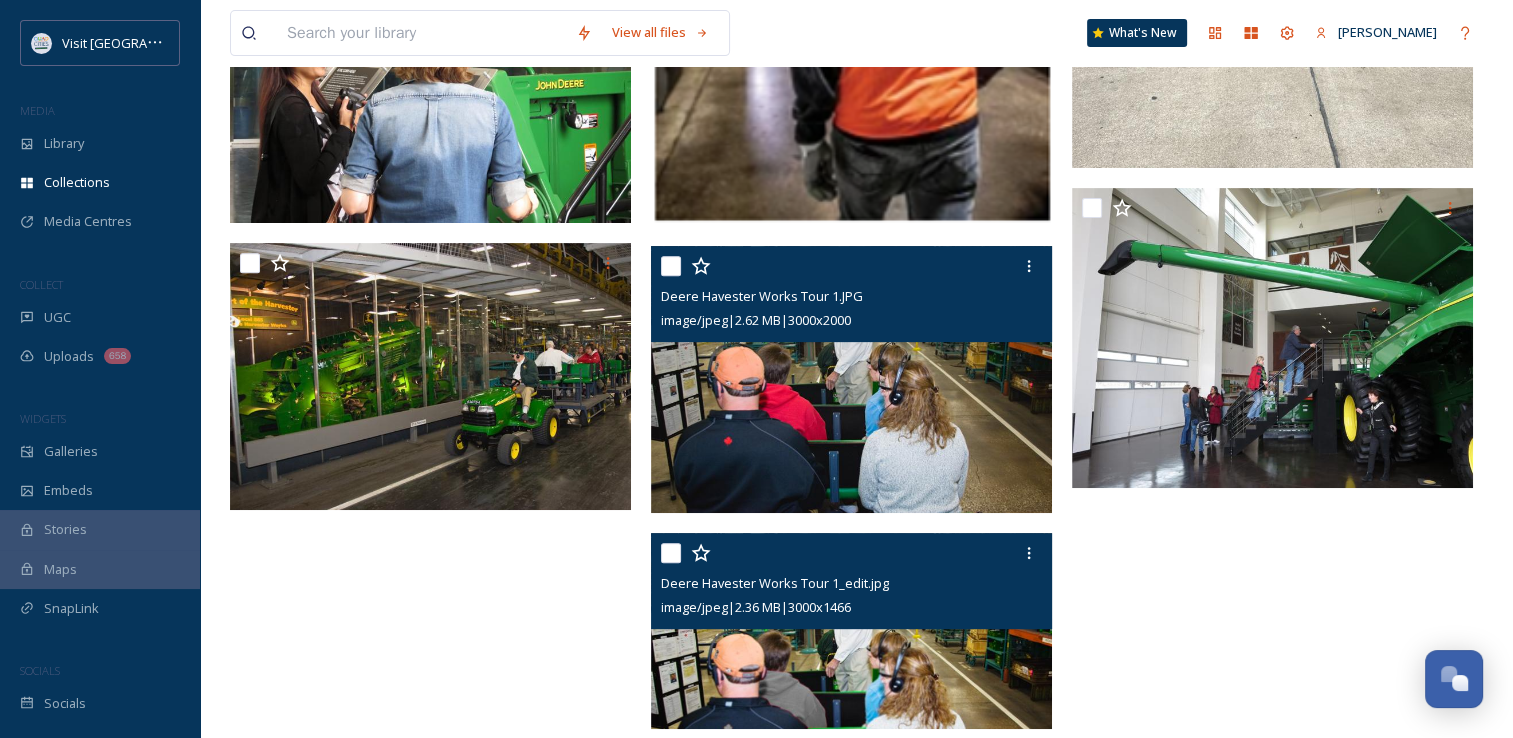 click at bounding box center (851, 380) 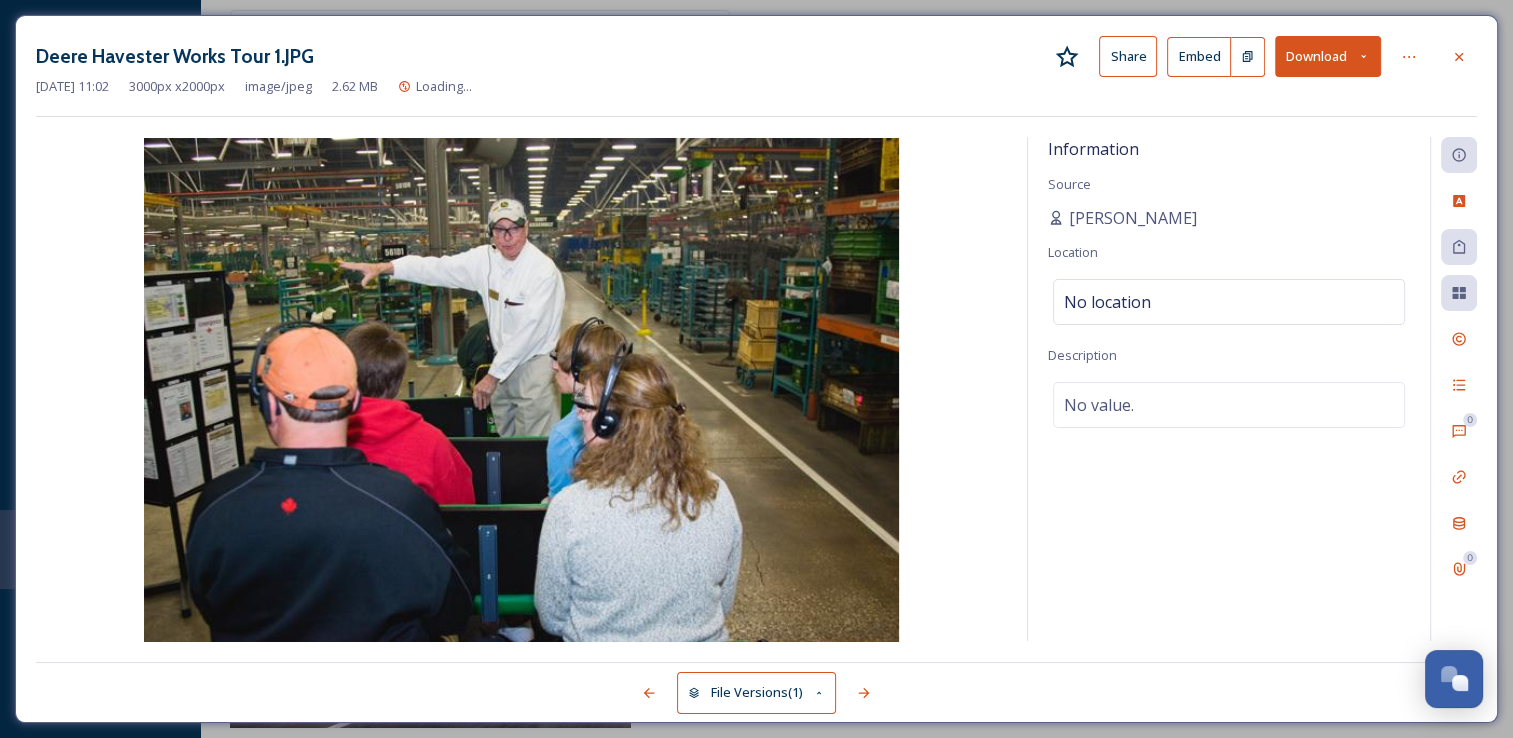 scroll, scrollTop: 476, scrollLeft: 0, axis: vertical 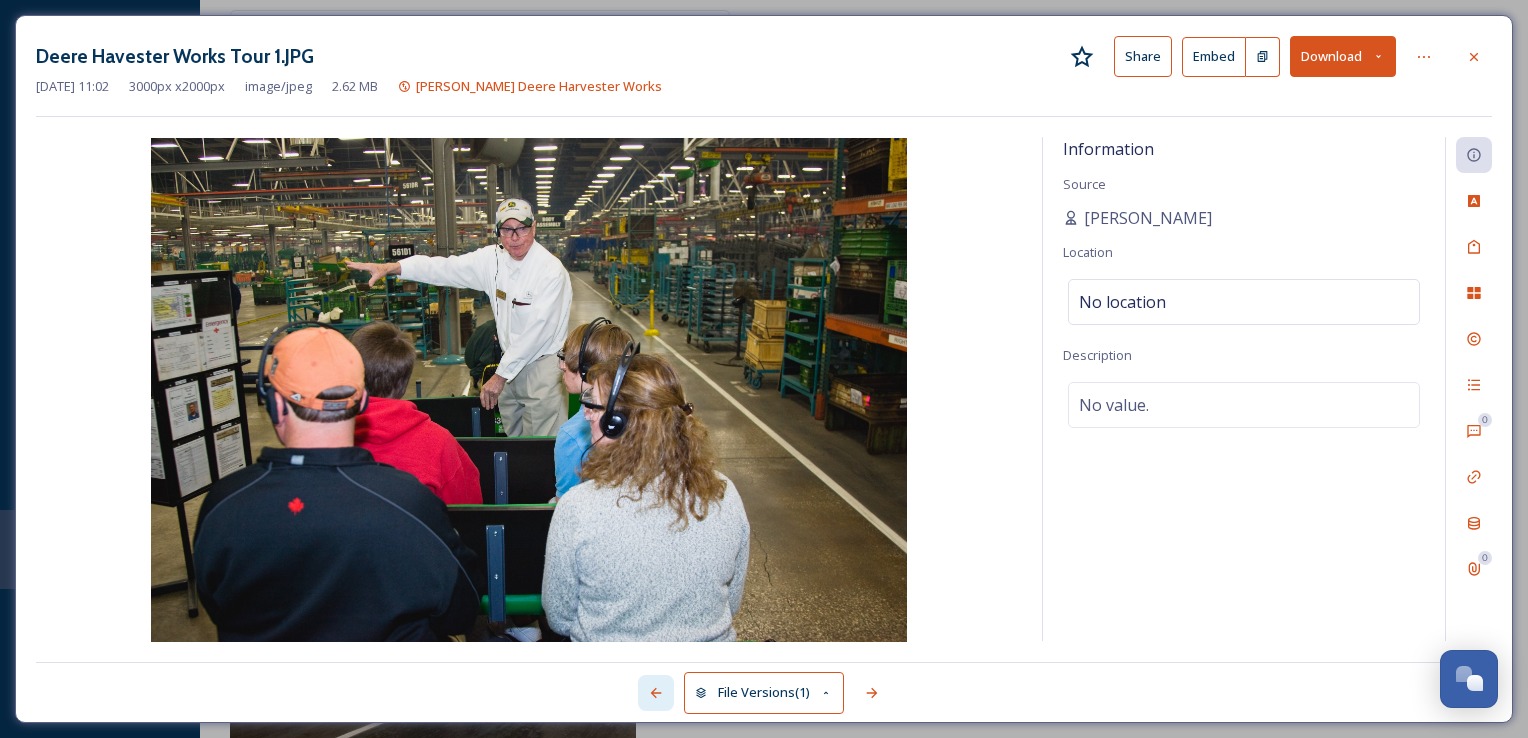 click at bounding box center (656, 693) 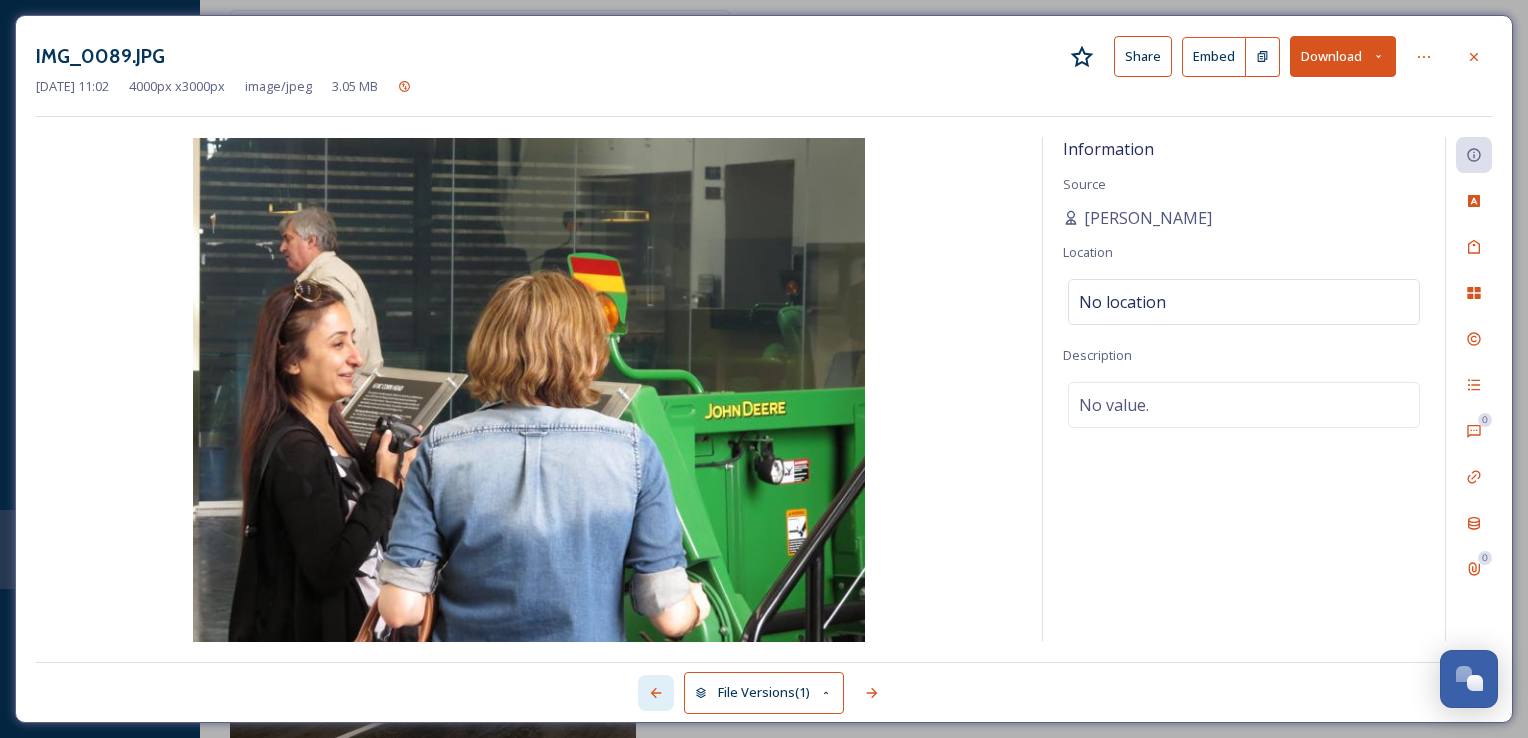 click at bounding box center [656, 693] 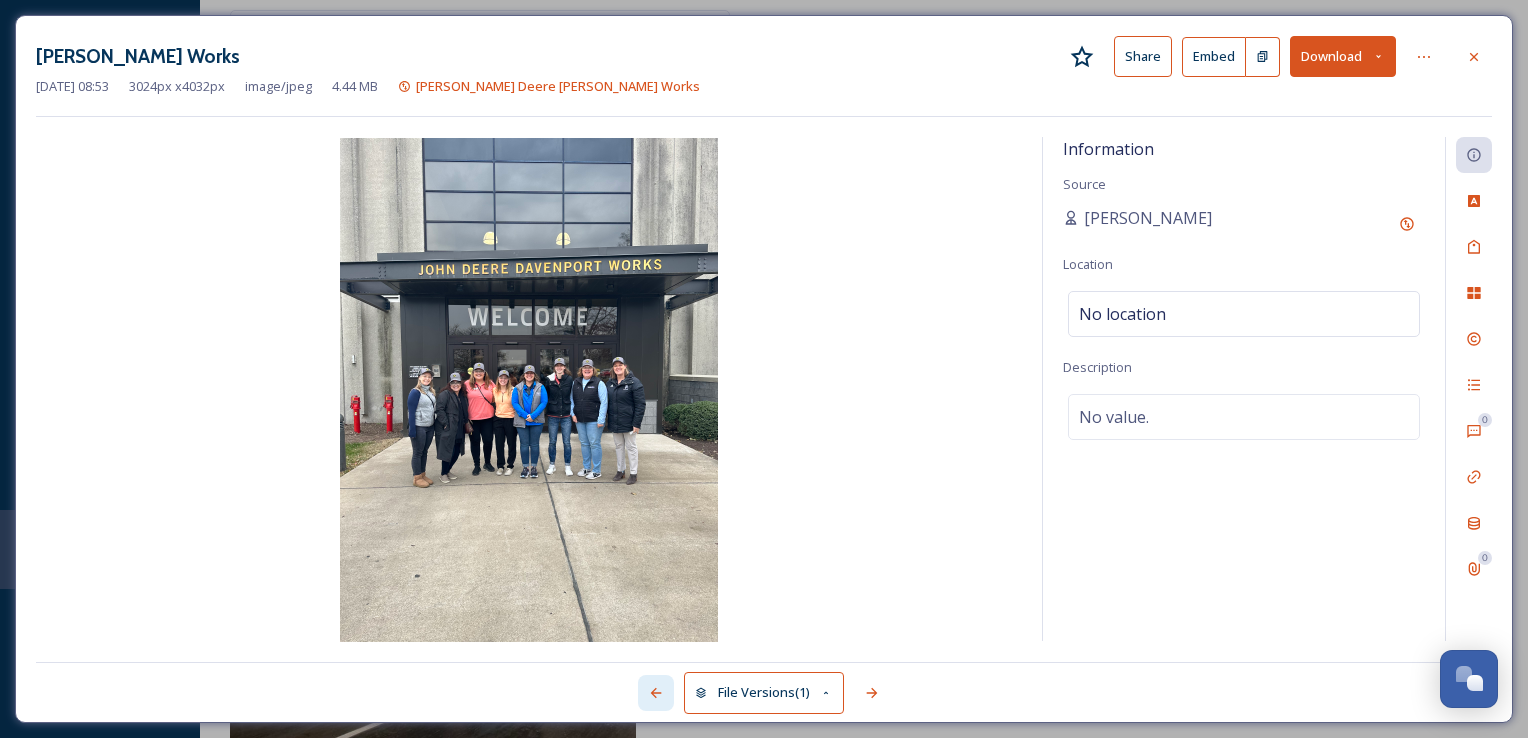 click at bounding box center (656, 693) 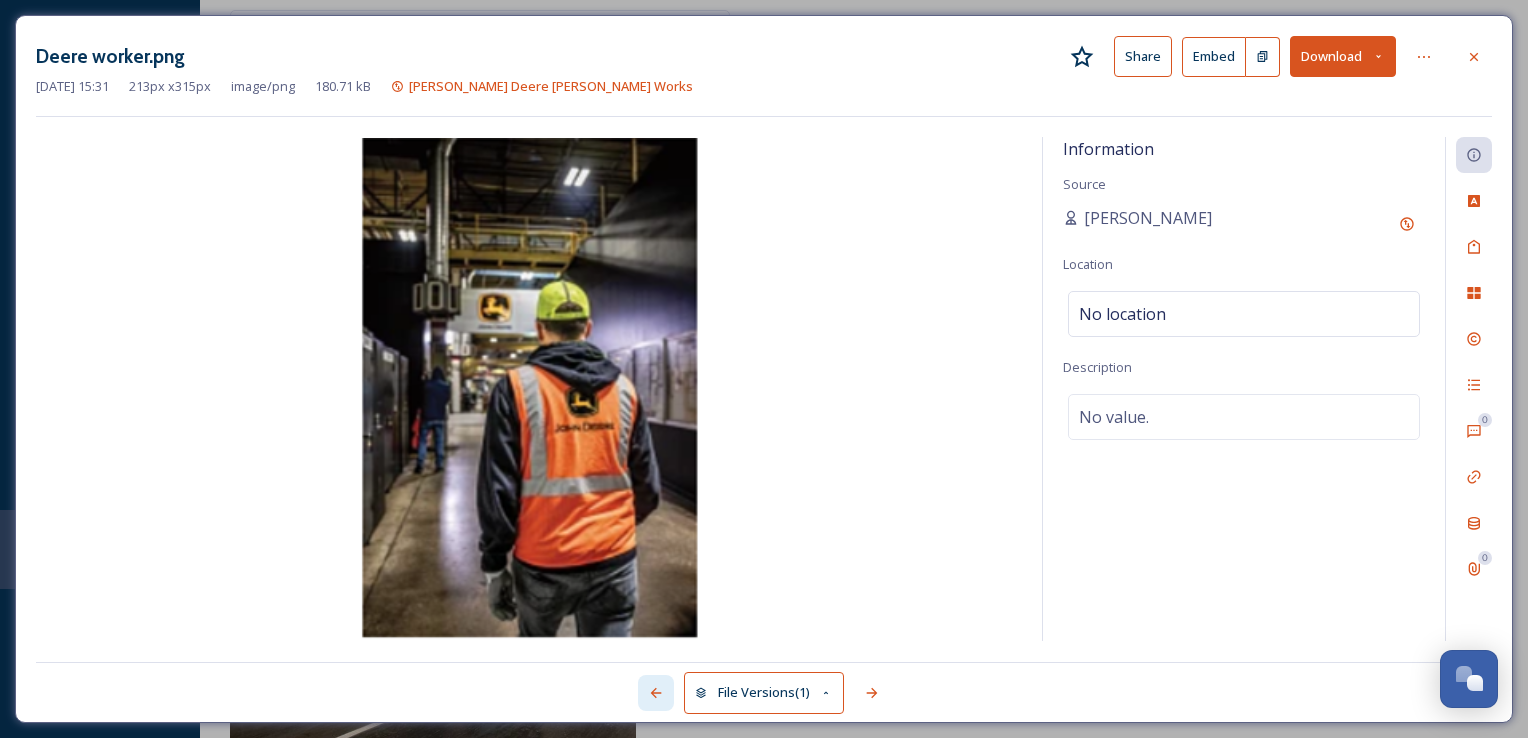 click at bounding box center (656, 693) 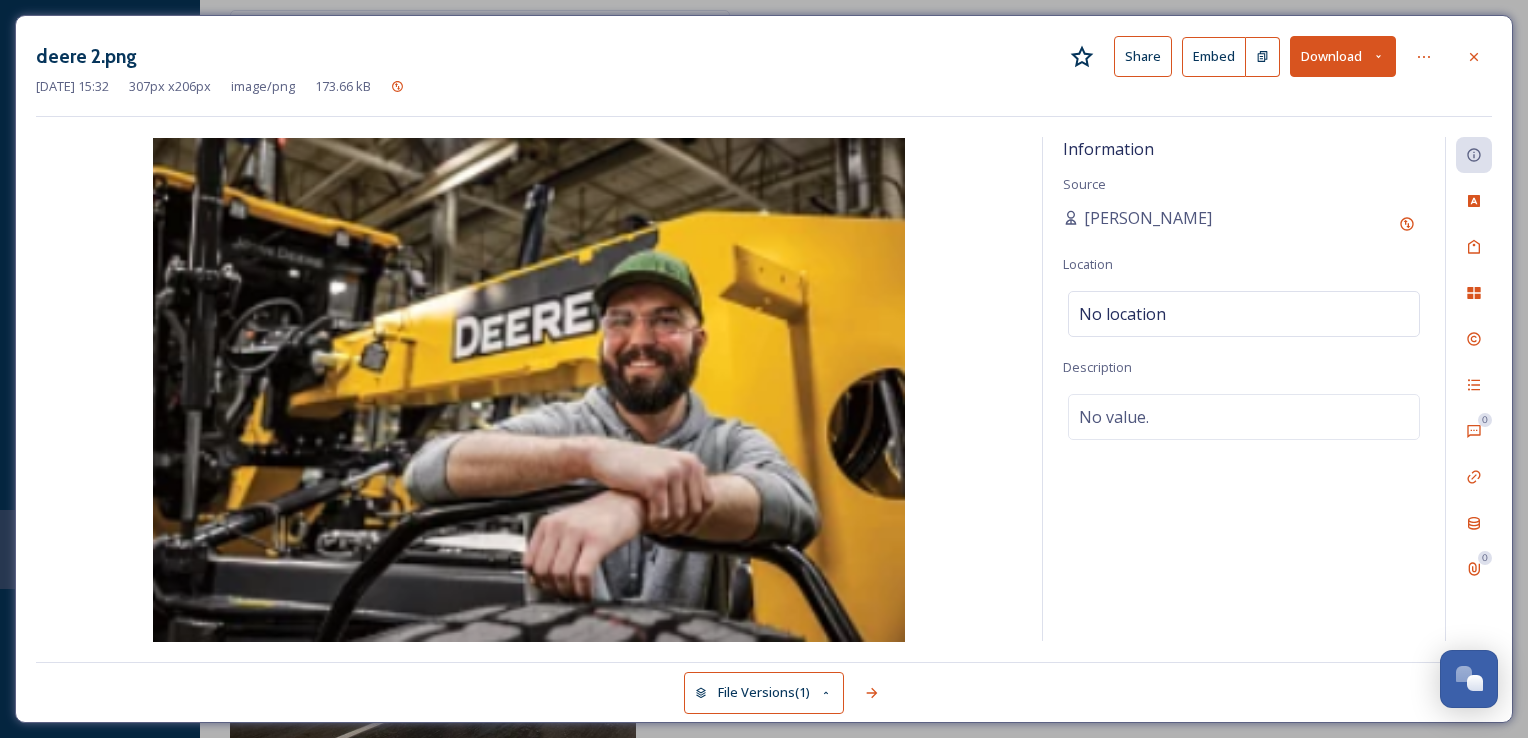 click on "File Versions  (1)" at bounding box center [764, 682] 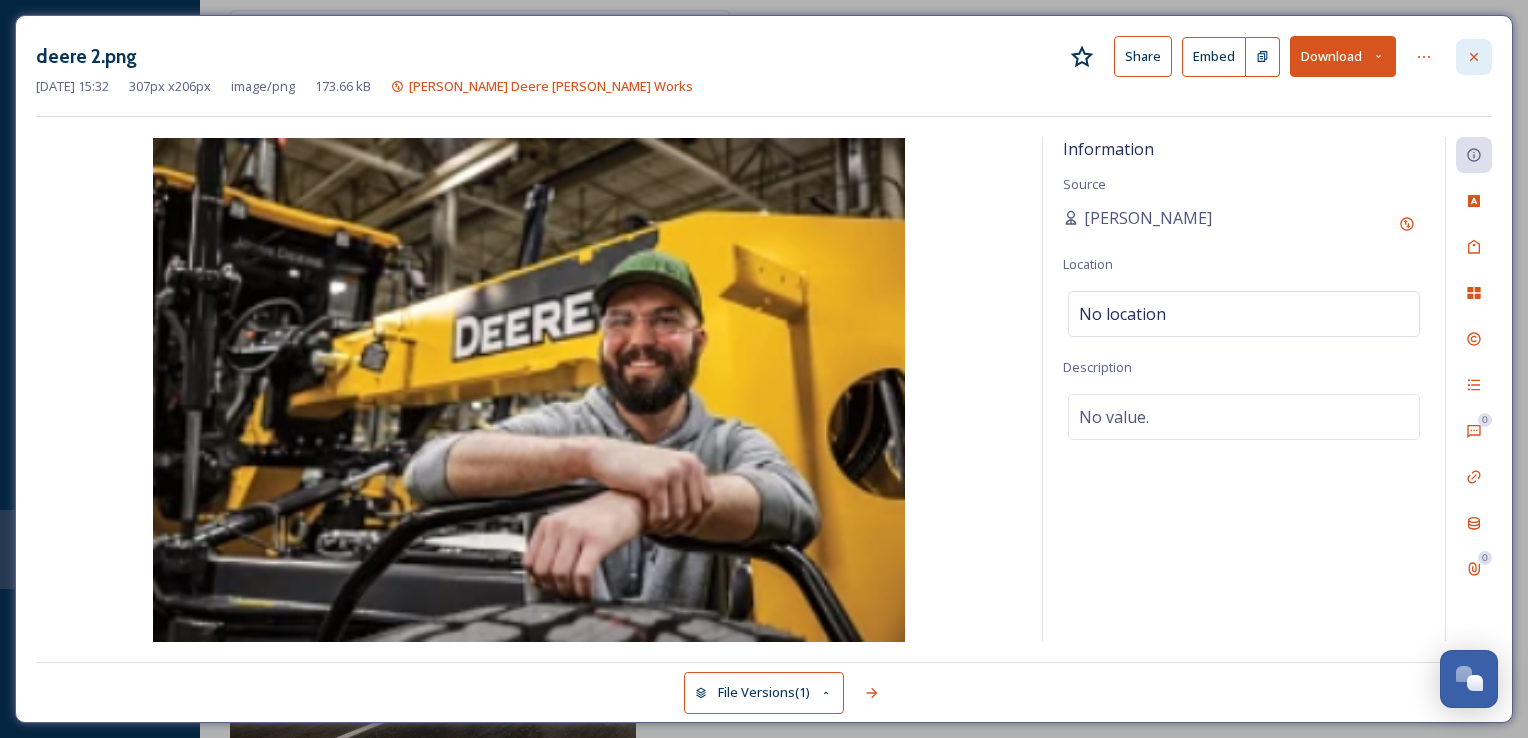 click at bounding box center (1474, 57) 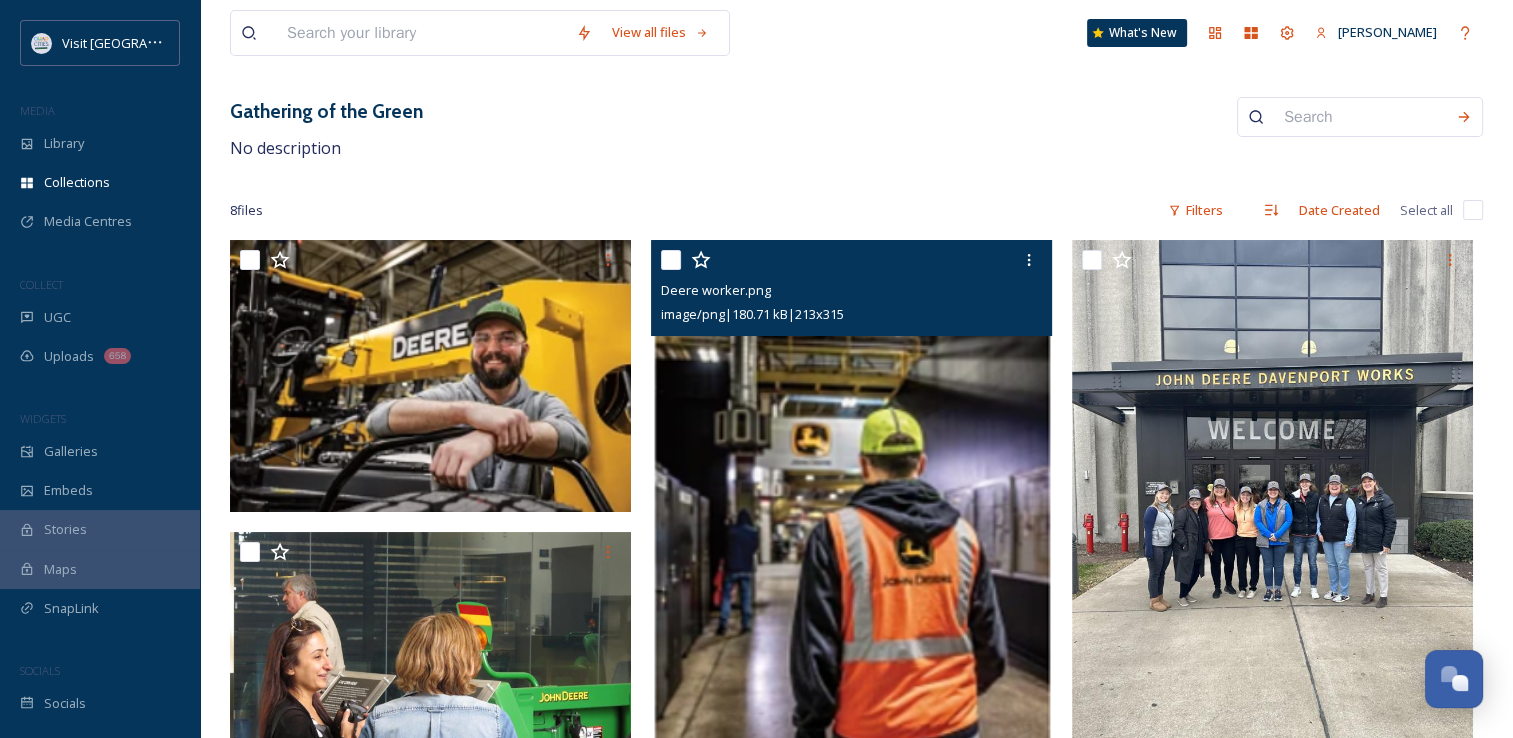 scroll, scrollTop: 76, scrollLeft: 0, axis: vertical 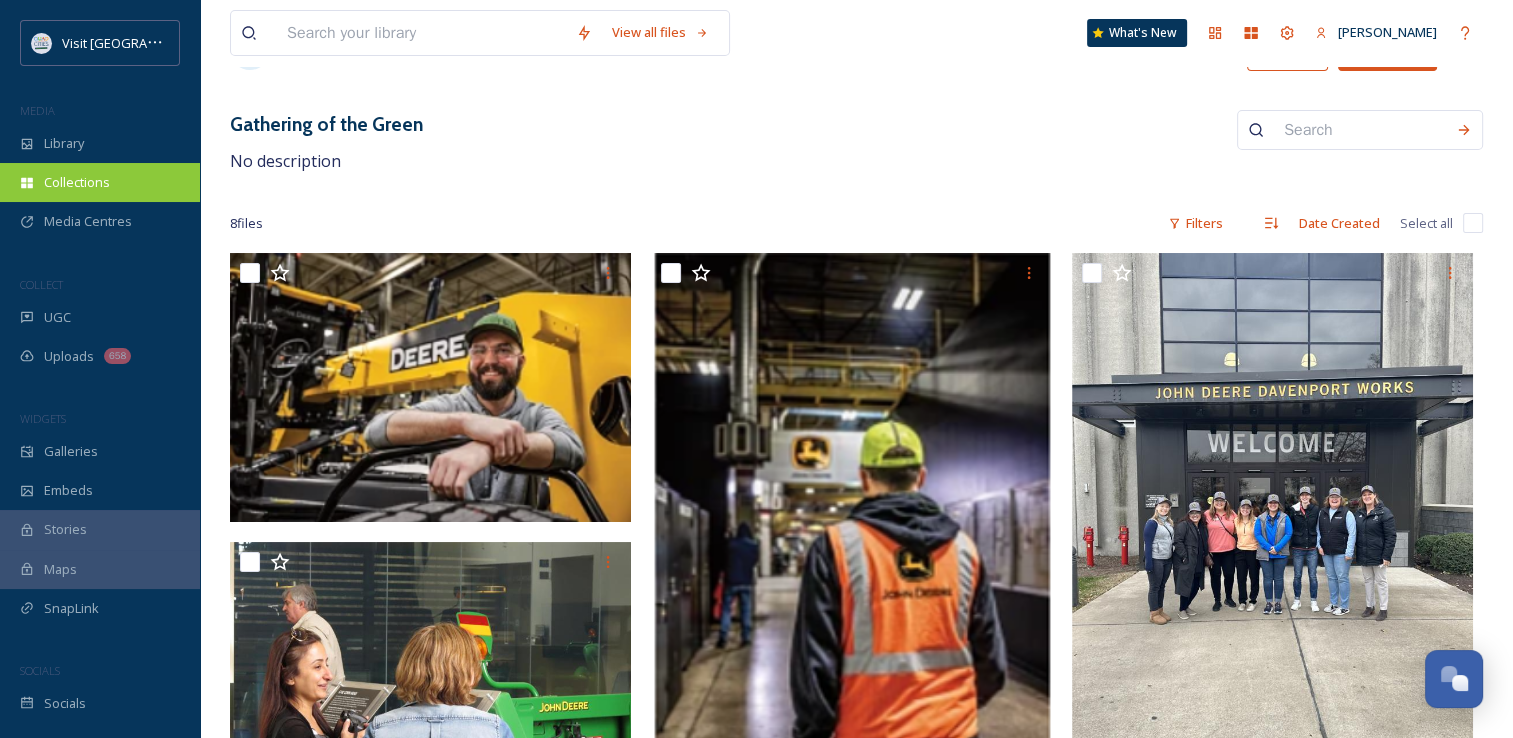 click on "Collections" at bounding box center [77, 182] 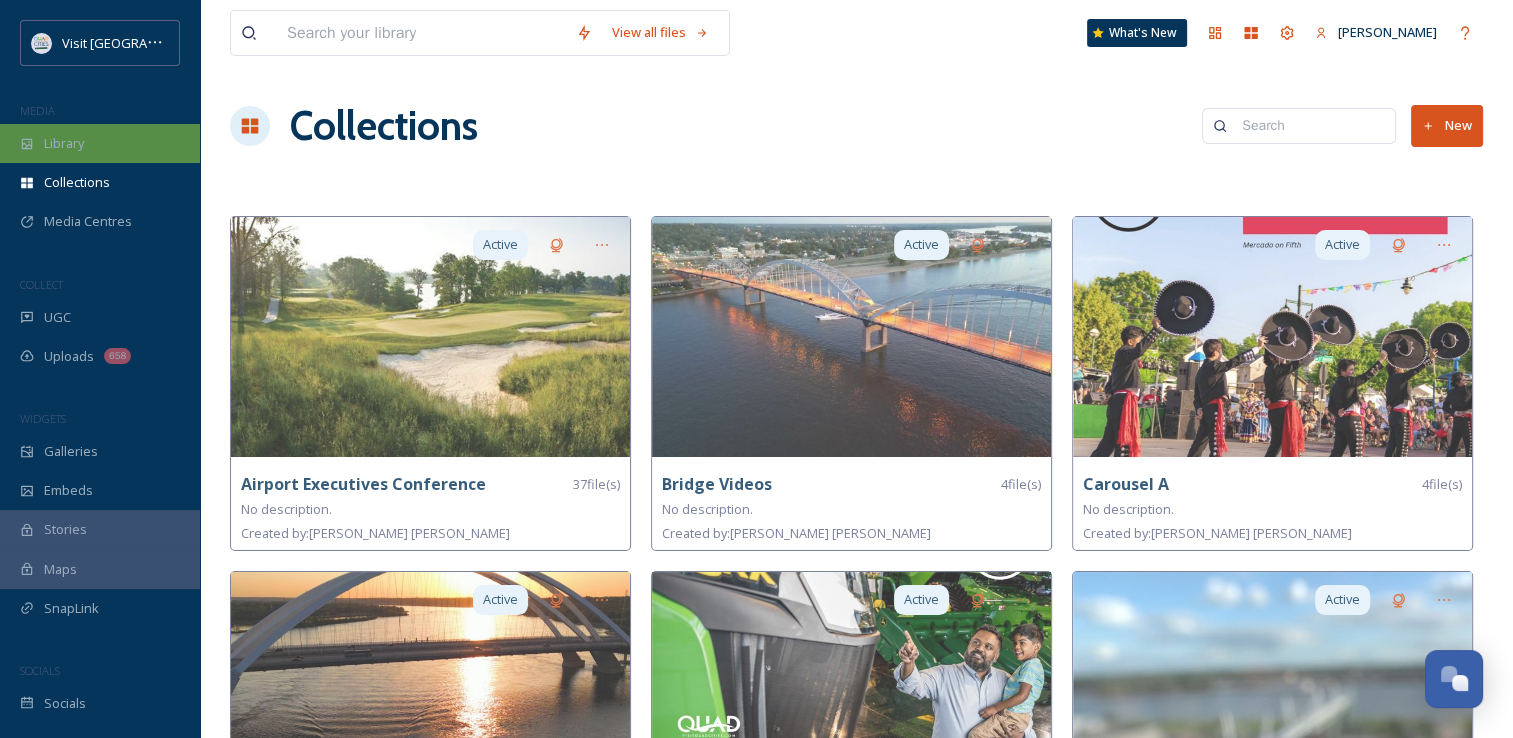 click on "Library" at bounding box center (100, 143) 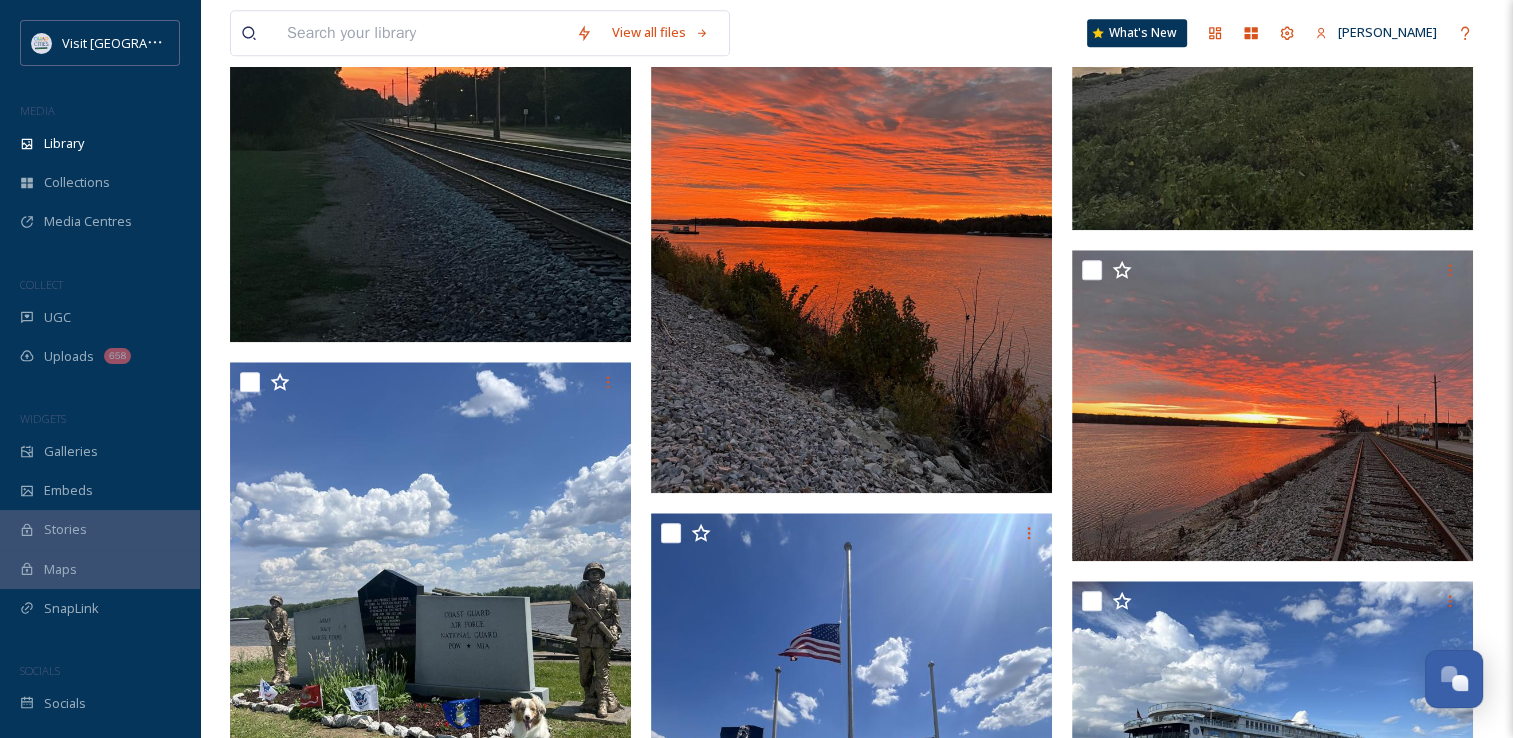 scroll, scrollTop: 1920, scrollLeft: 0, axis: vertical 